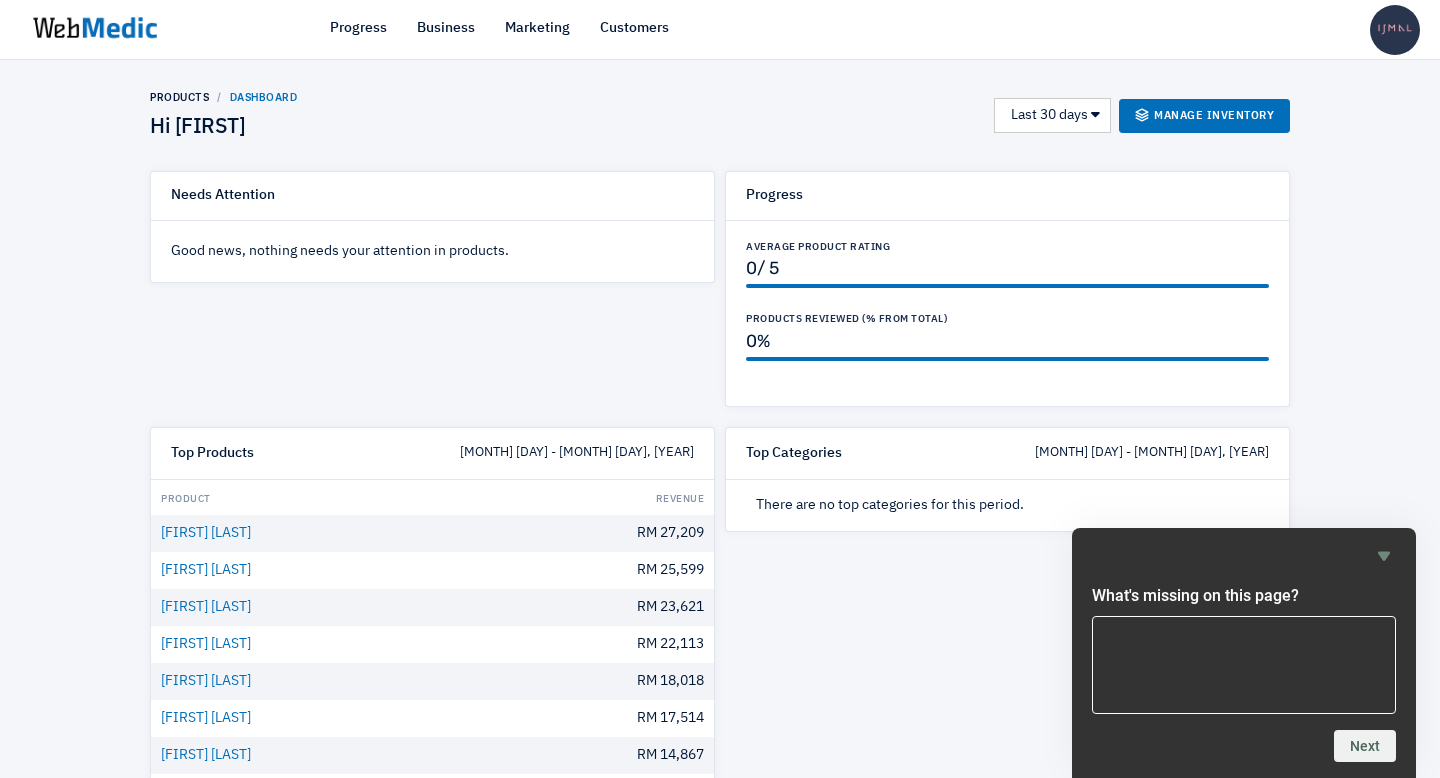 scroll, scrollTop: 0, scrollLeft: 0, axis: both 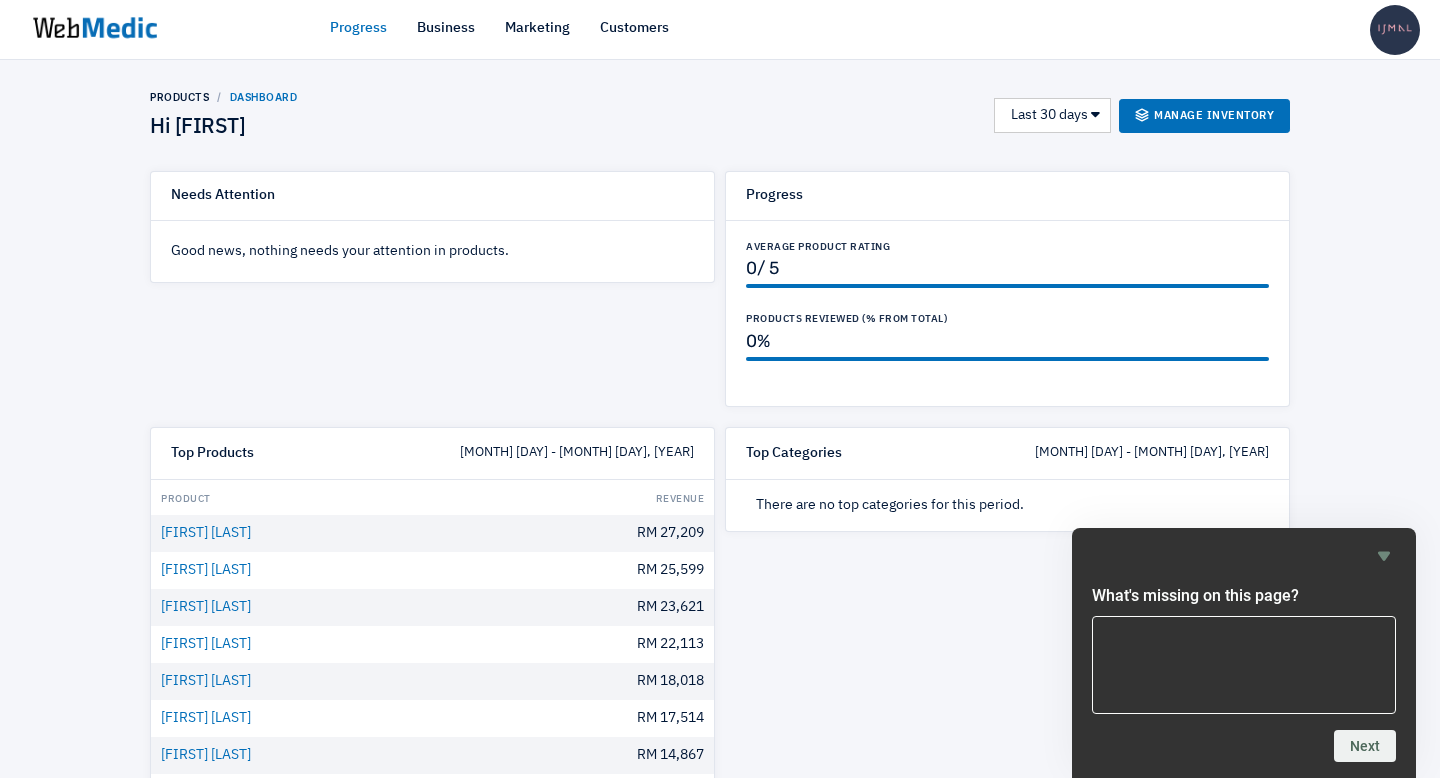 click on "Progress" at bounding box center [358, 28] 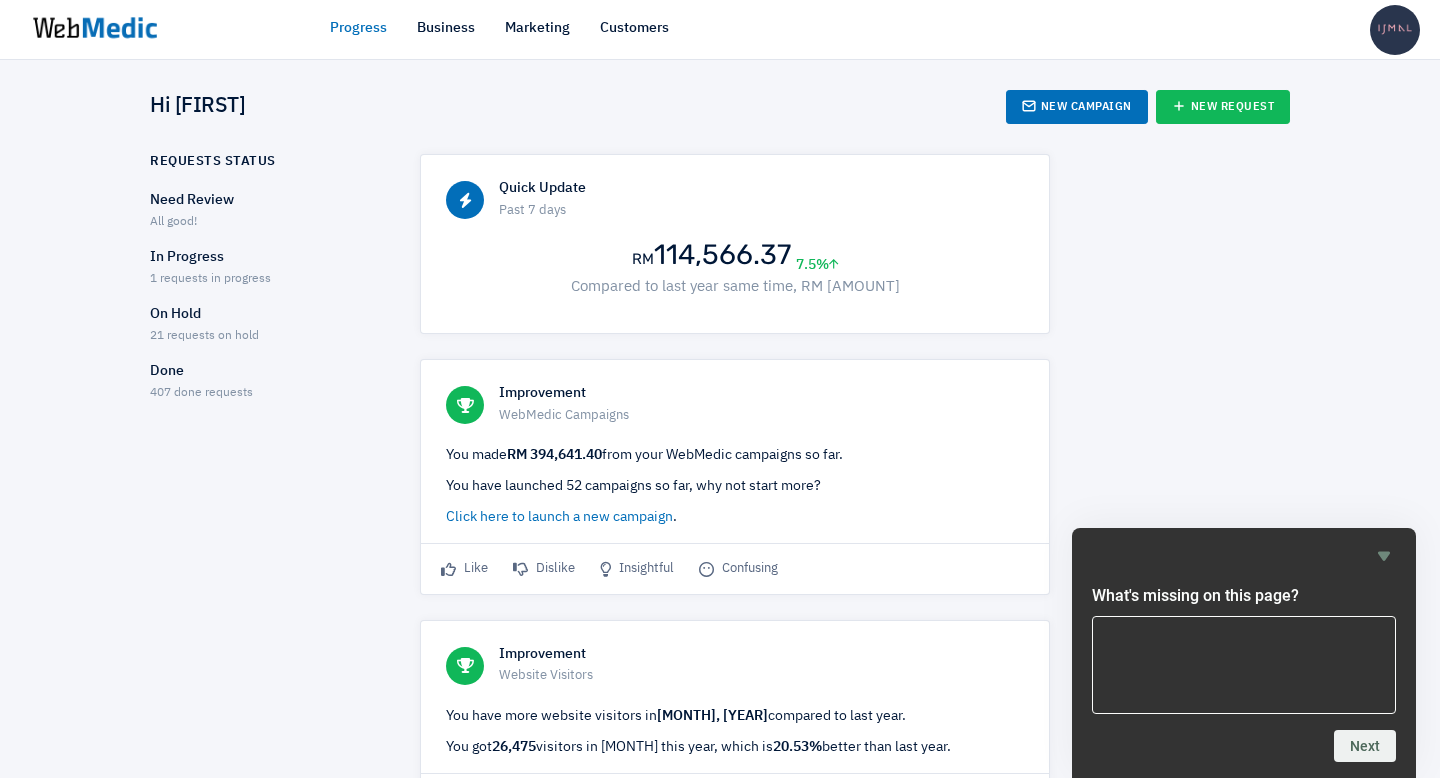 scroll, scrollTop: 0, scrollLeft: 0, axis: both 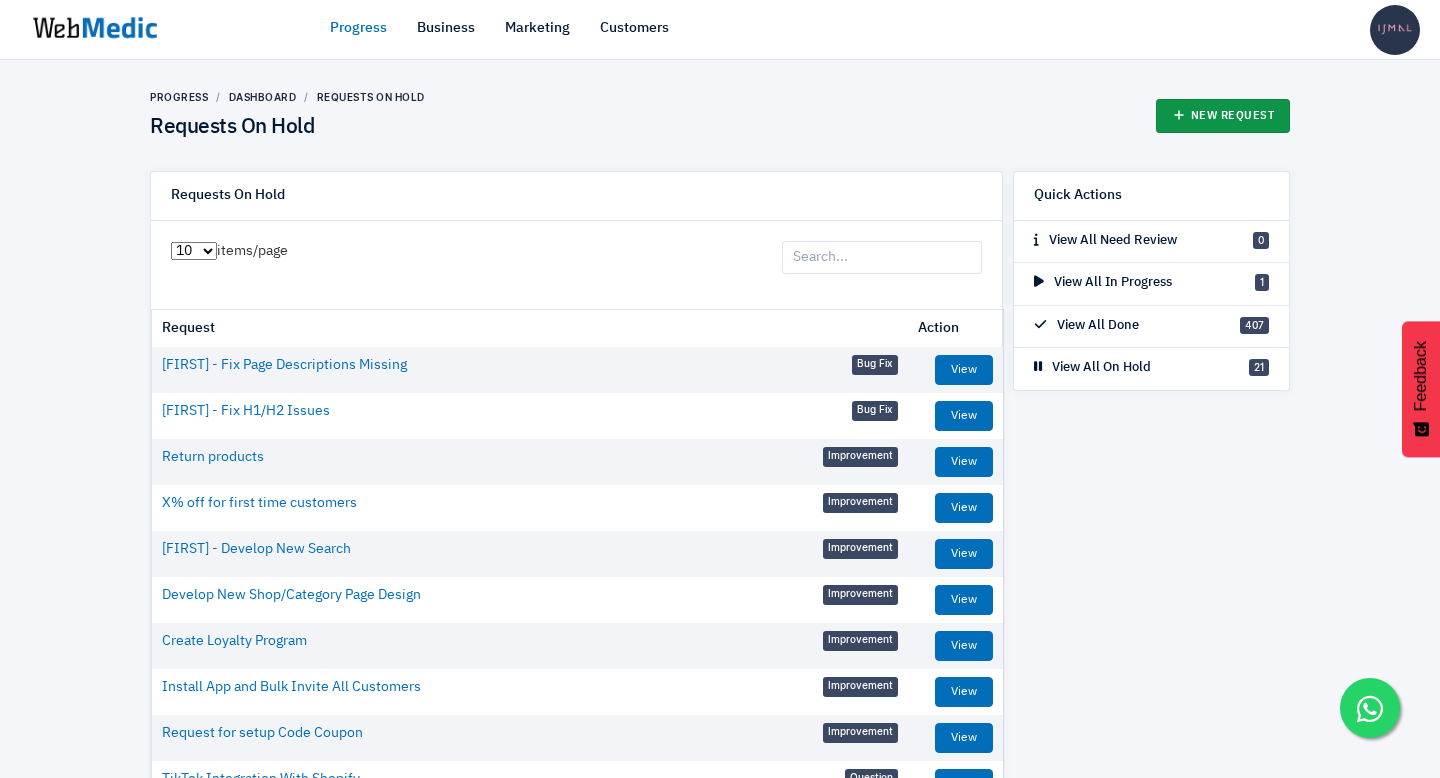 click on "New Request" at bounding box center (1223, 116) 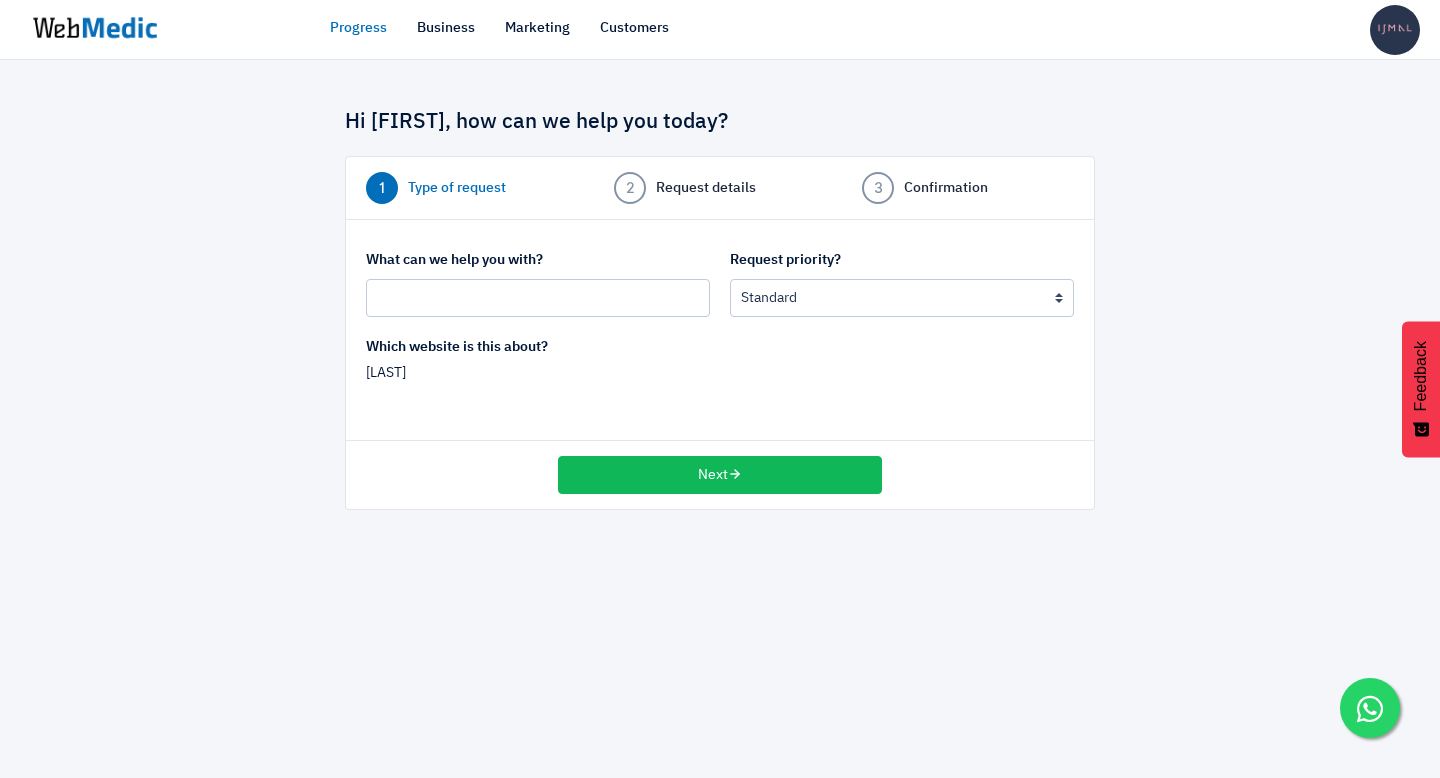 scroll, scrollTop: 0, scrollLeft: 0, axis: both 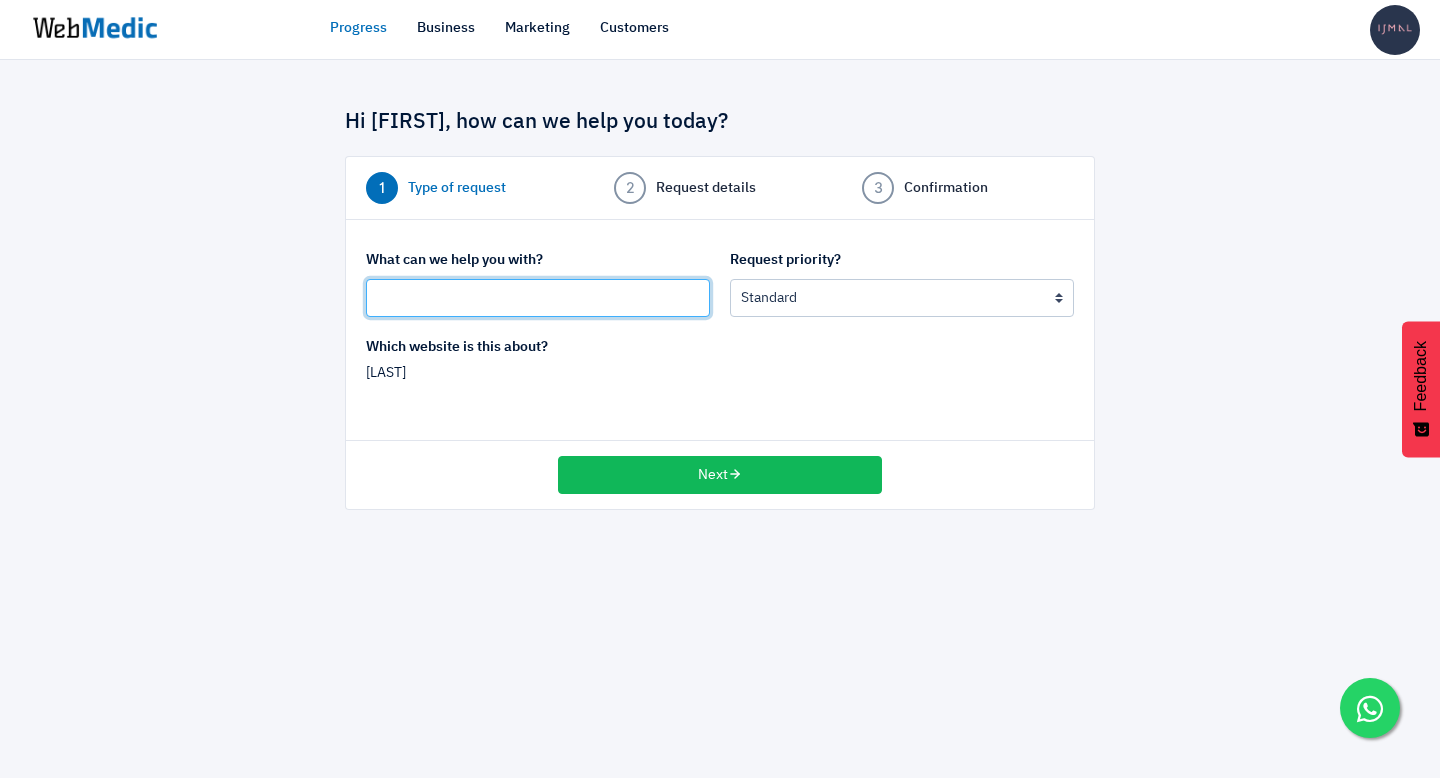 click at bounding box center (538, 298) 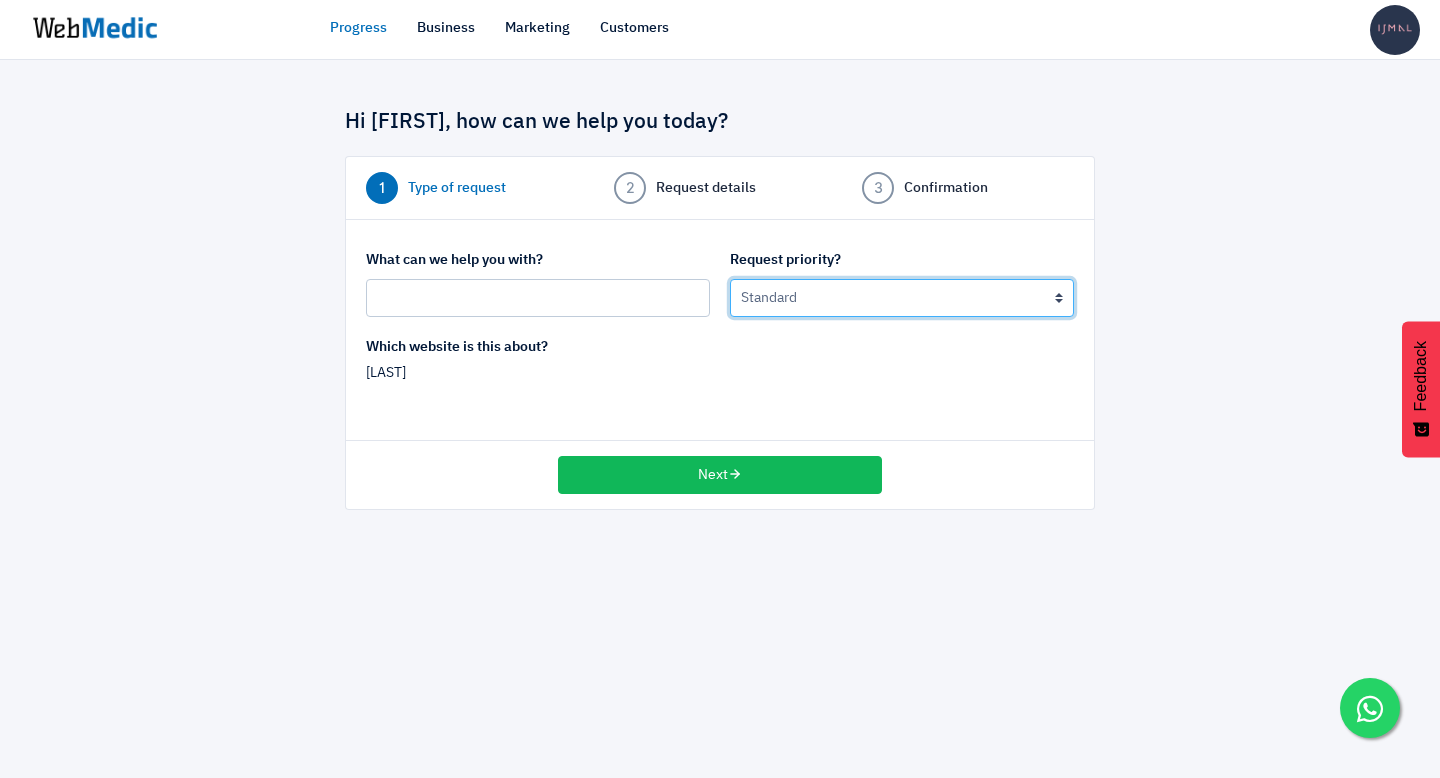 click on "Urgent: this is a mission critical issue   High: this needs to be prioritized before my other requests   Standard   Low: this can wait   Later: long term project" at bounding box center (902, 298) 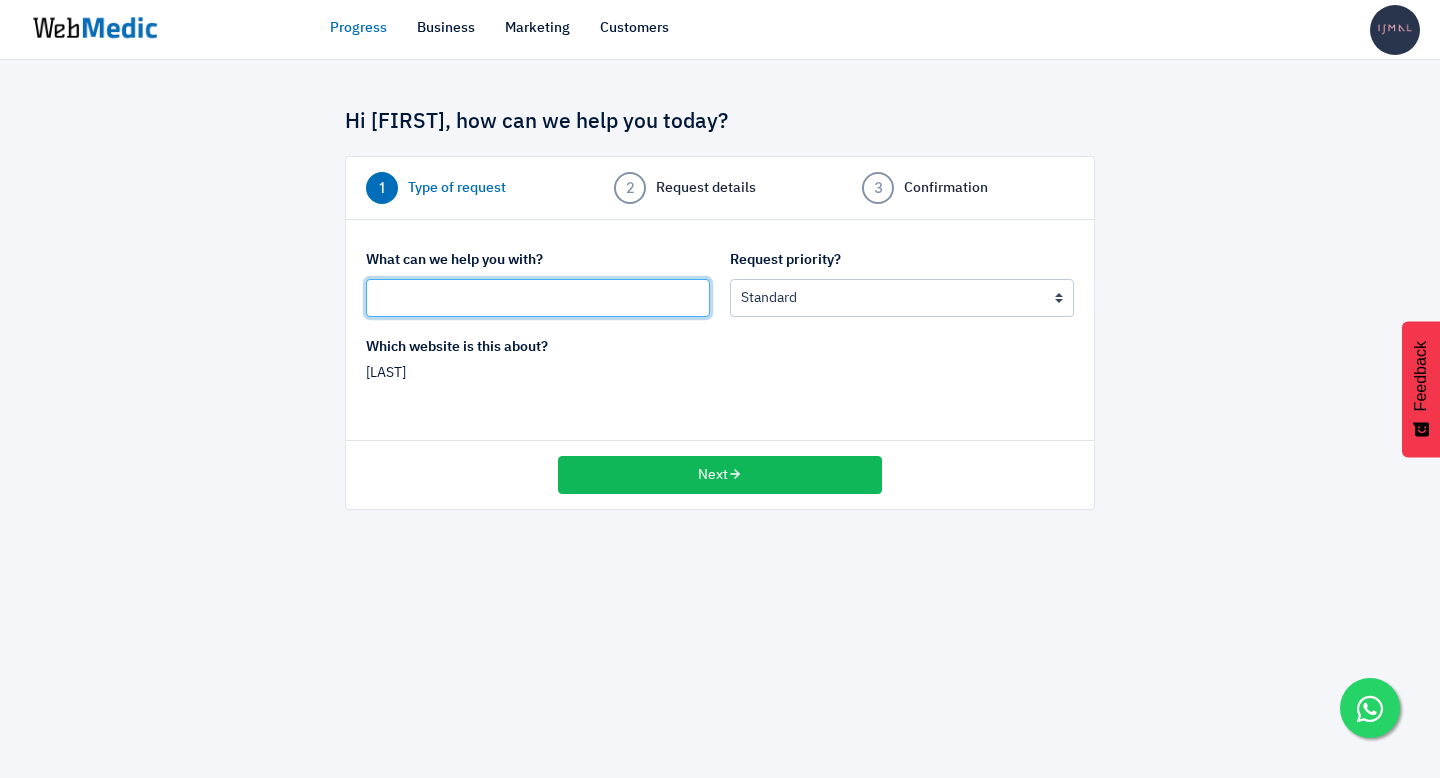 click at bounding box center [538, 298] 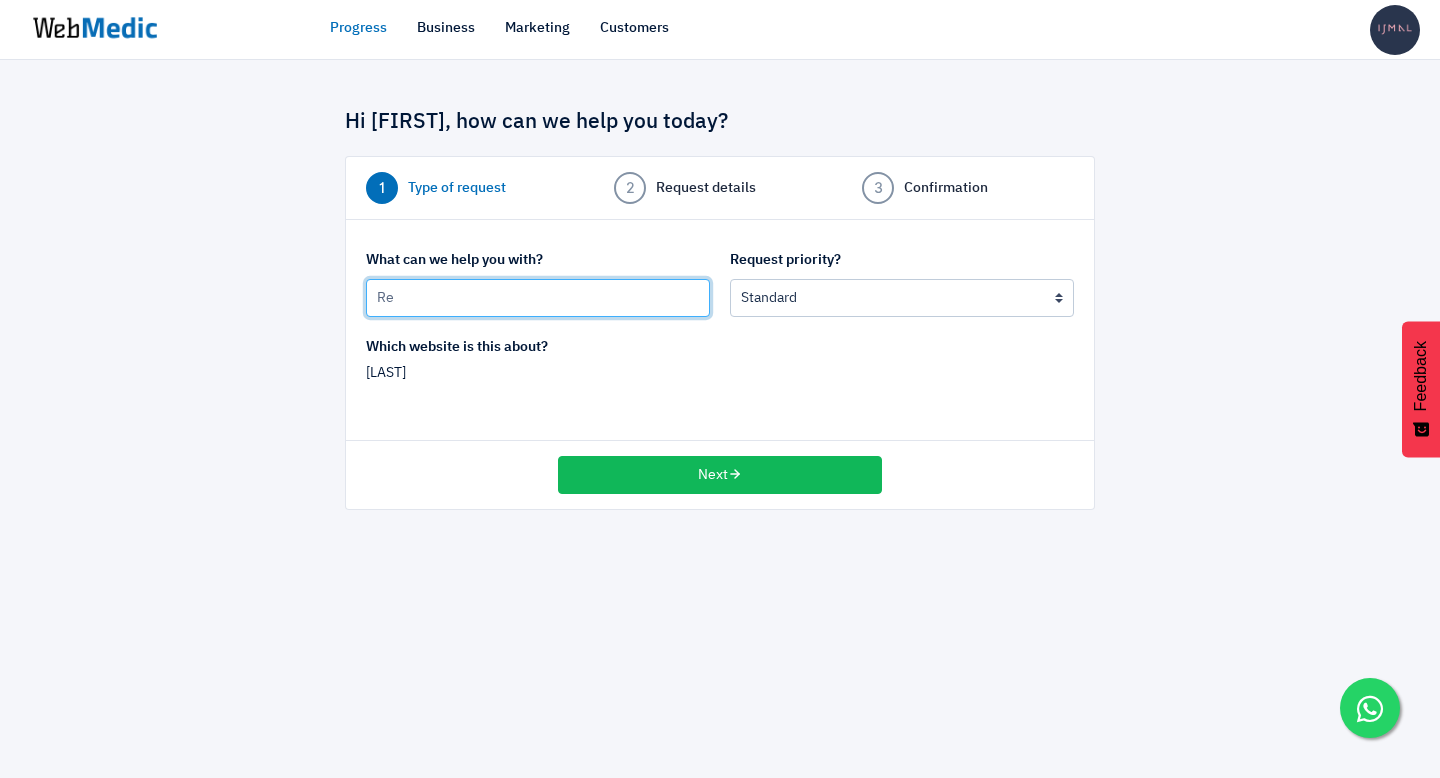 type on "R" 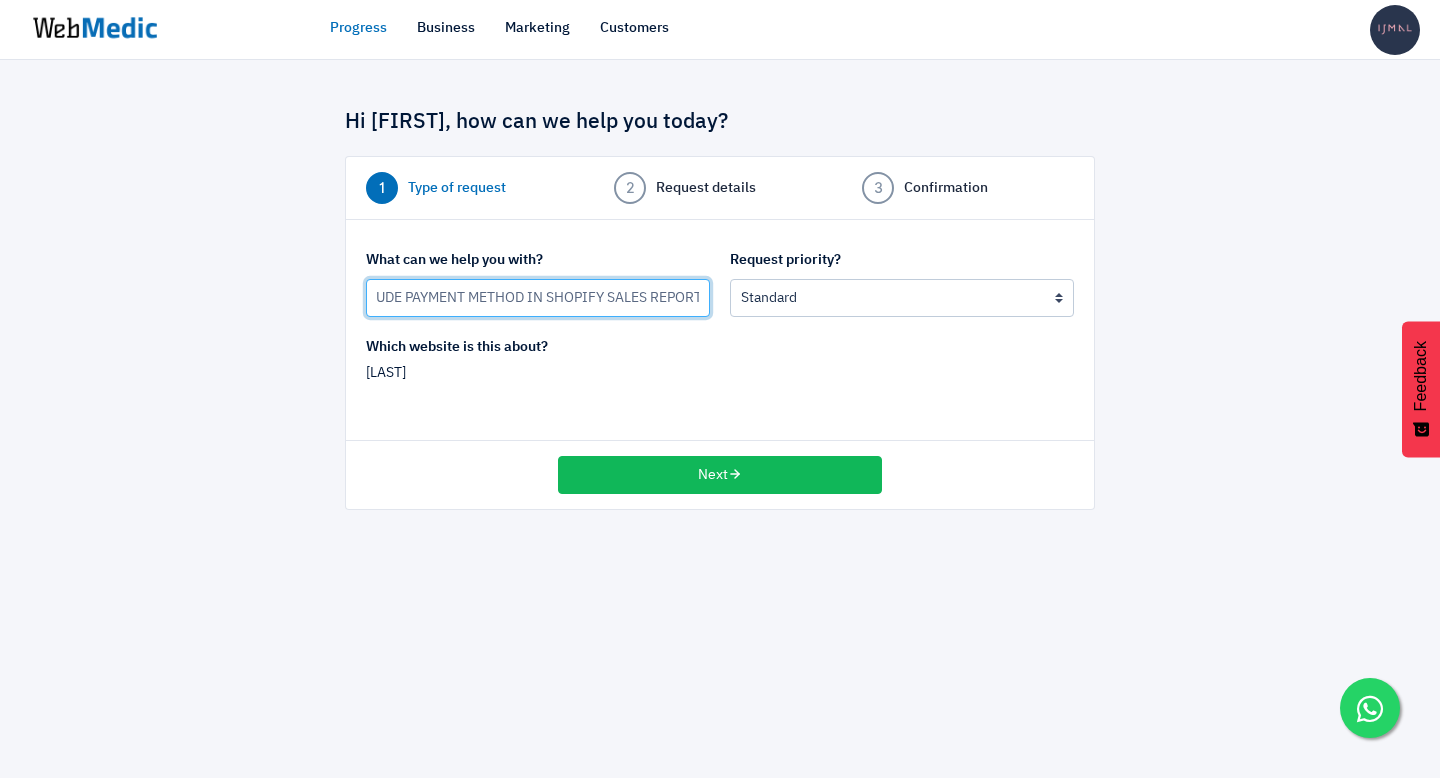 scroll, scrollTop: 0, scrollLeft: 125, axis: horizontal 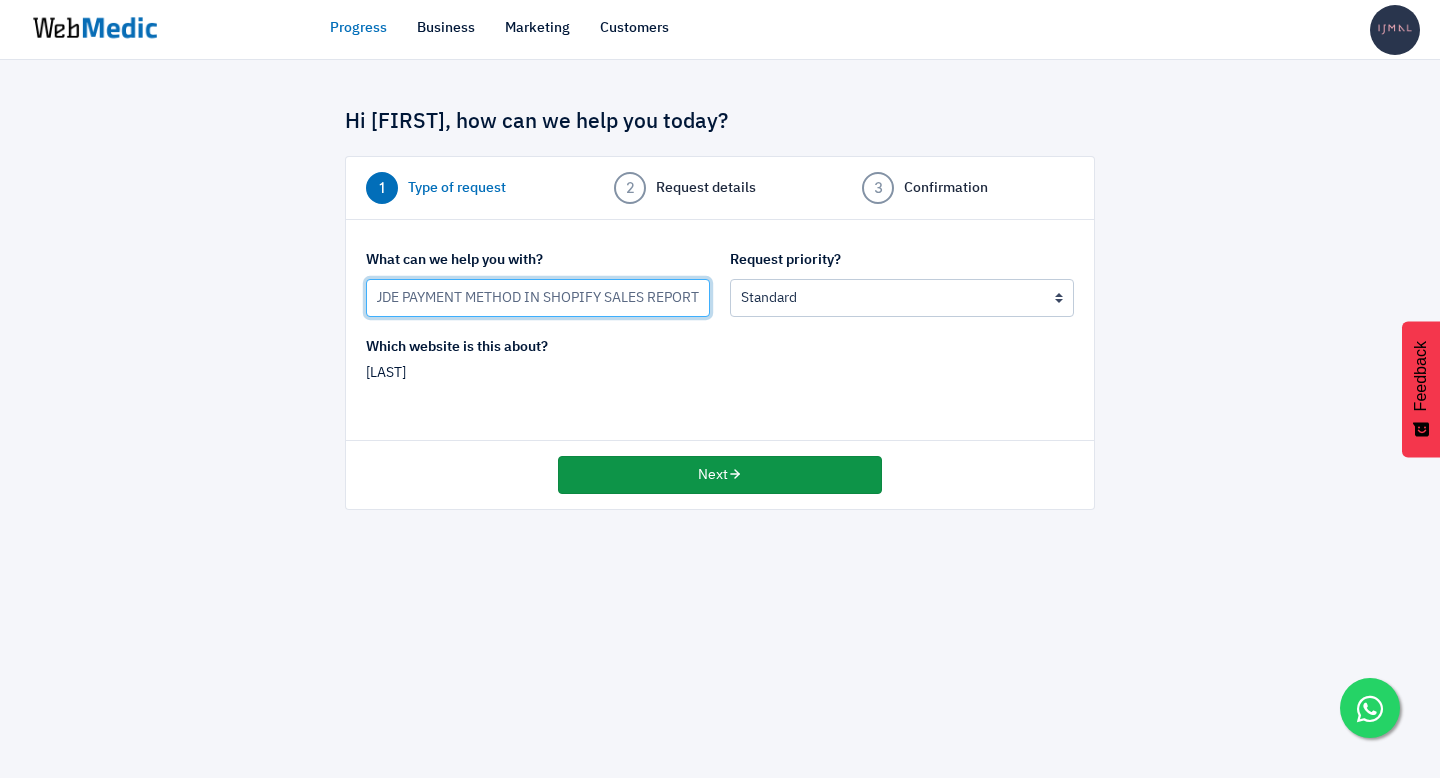 type on "REQUEST TO INCLUDE PAYMENT METHOD IN SHOPIFY SALES REPORT" 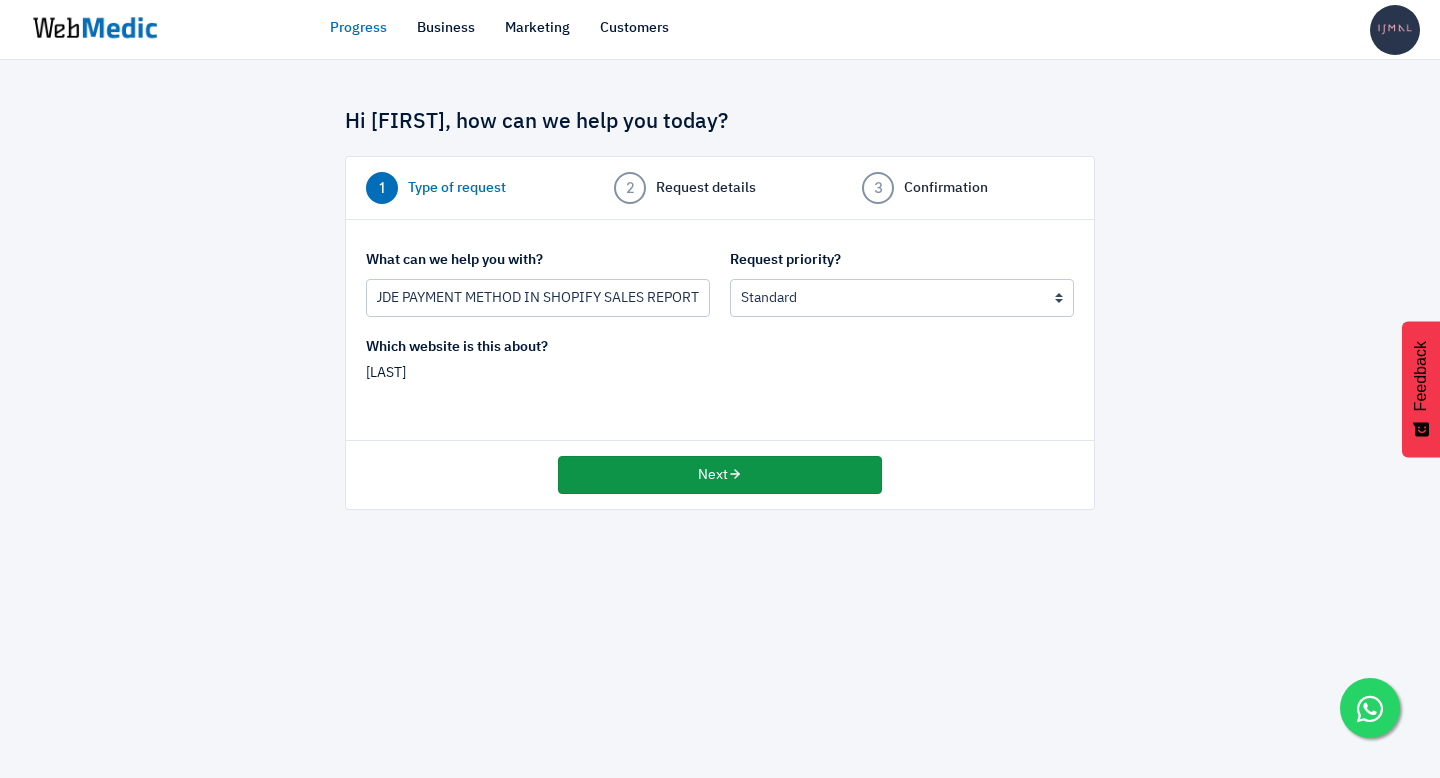 click on "Next" at bounding box center [720, 475] 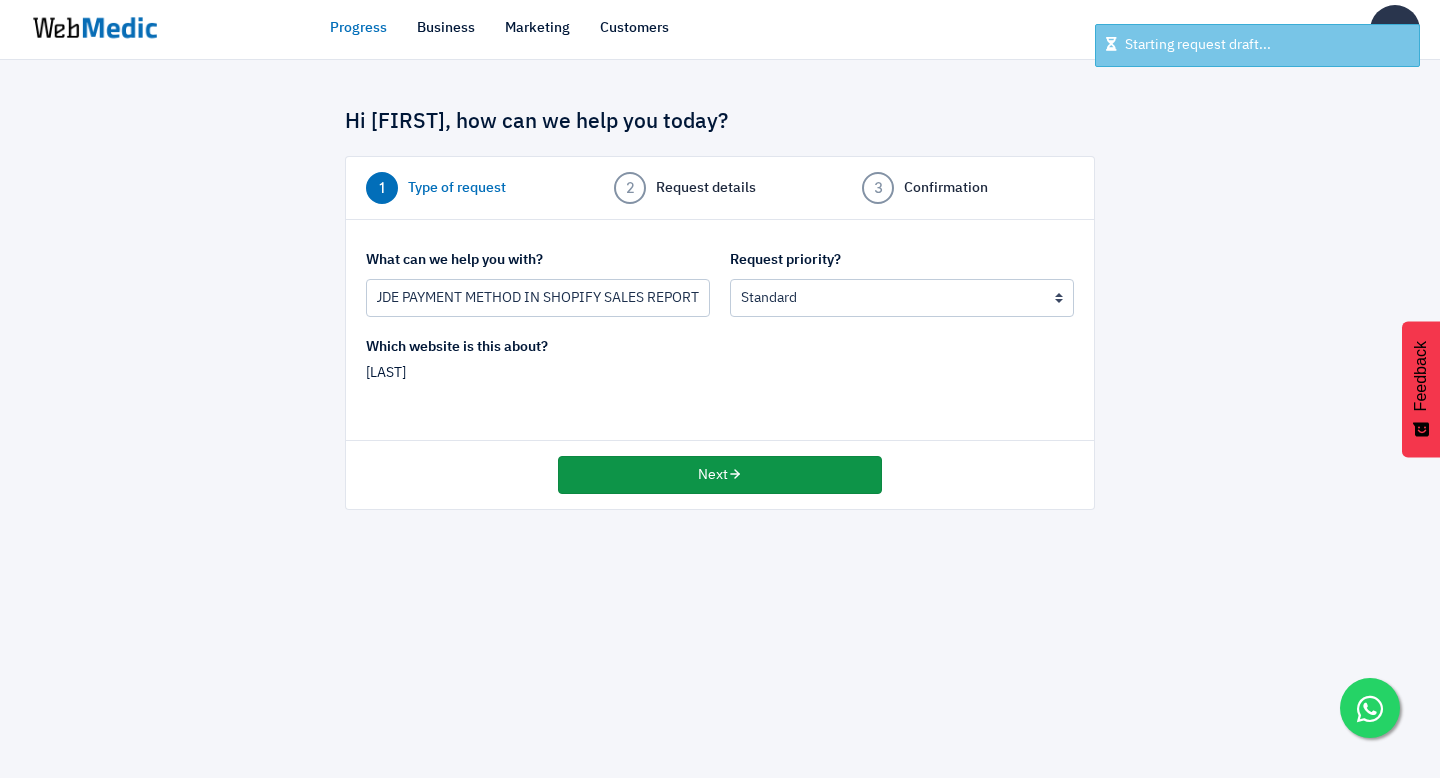 scroll, scrollTop: 0, scrollLeft: 0, axis: both 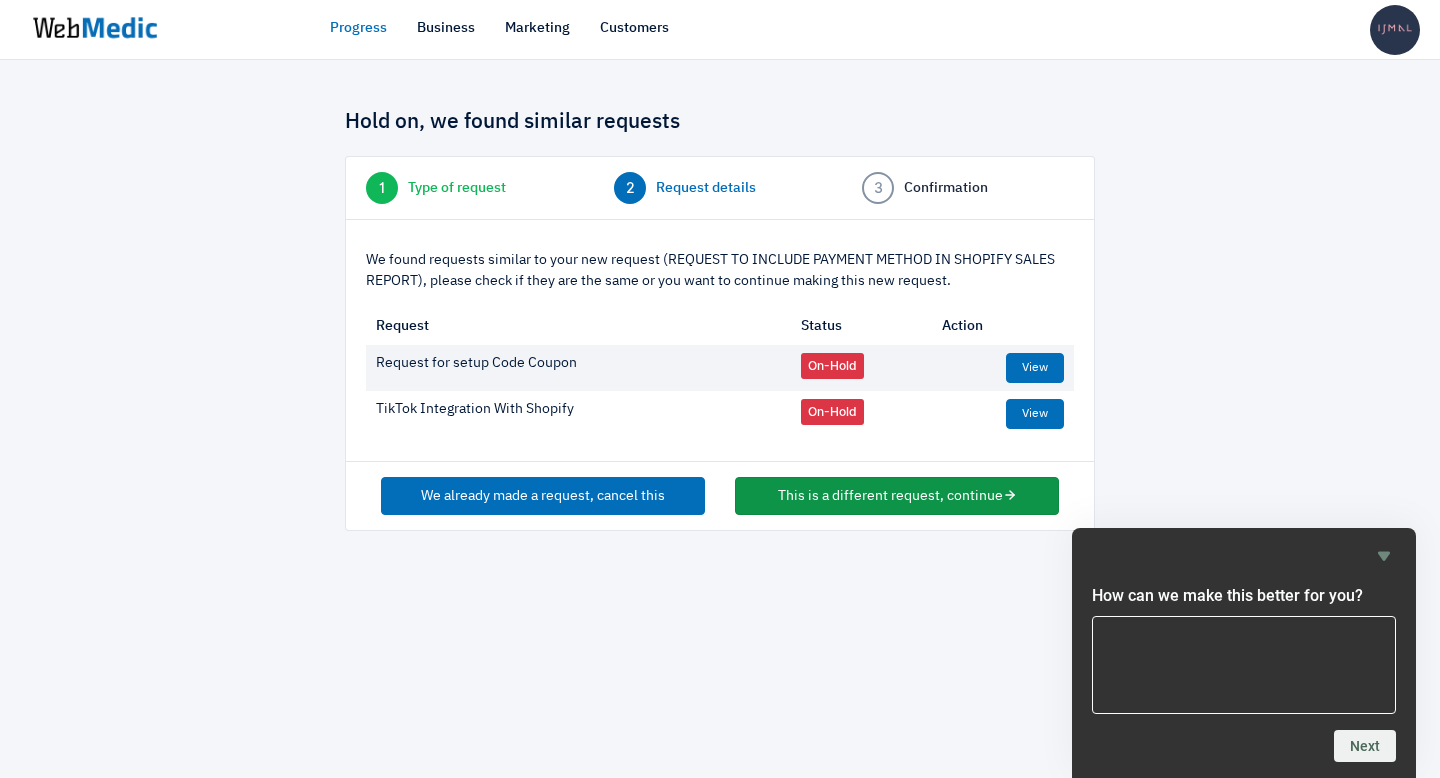 click on "This is a different request, continue" at bounding box center (897, 496) 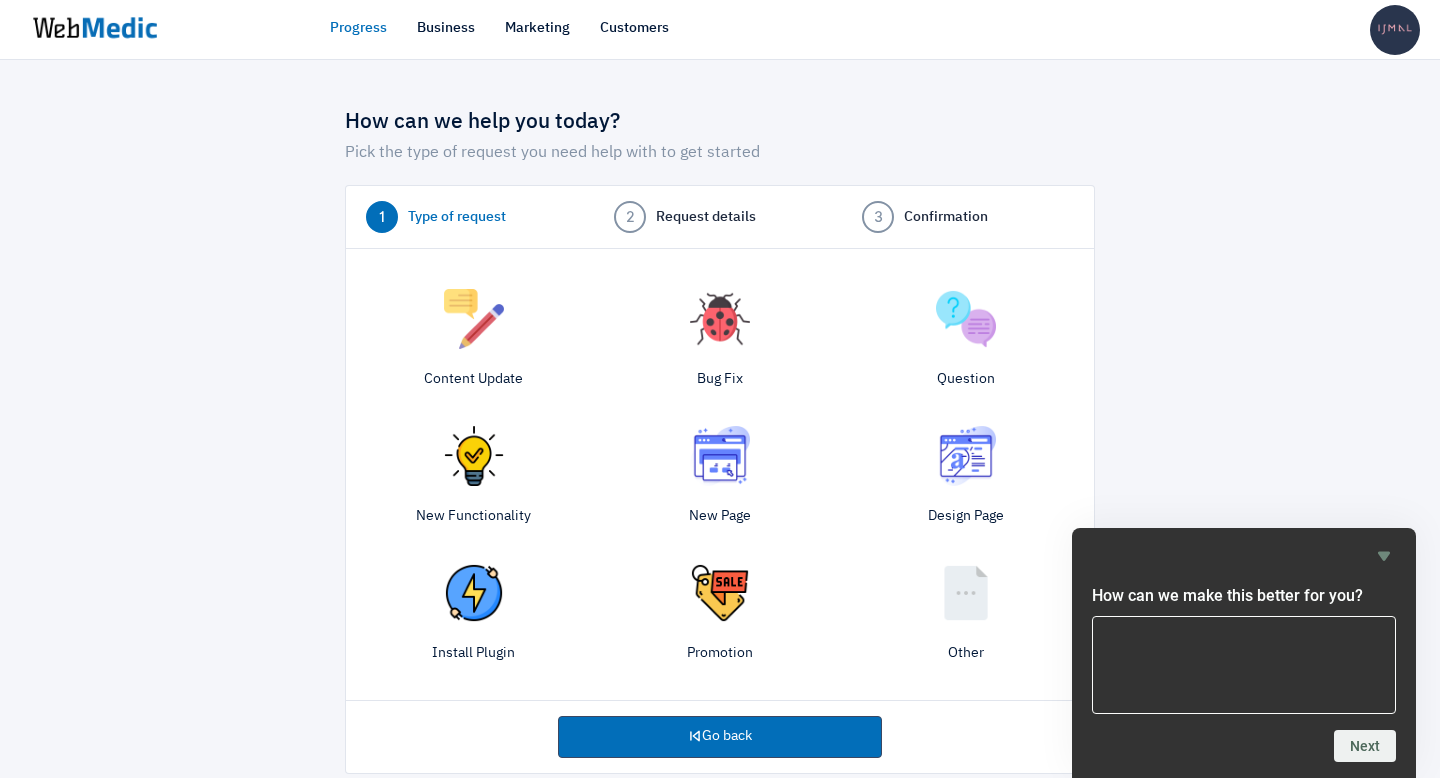scroll, scrollTop: 0, scrollLeft: 0, axis: both 